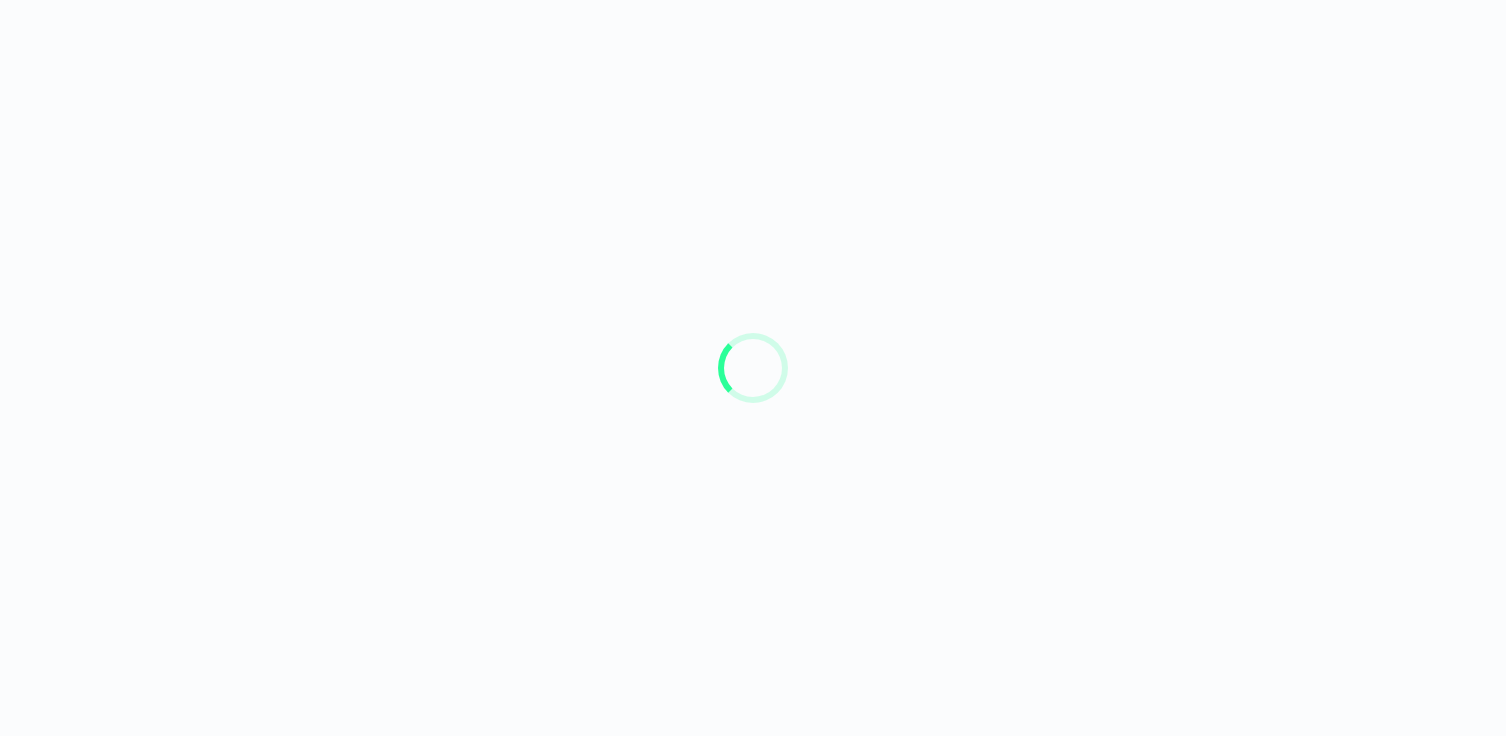 scroll, scrollTop: 0, scrollLeft: 0, axis: both 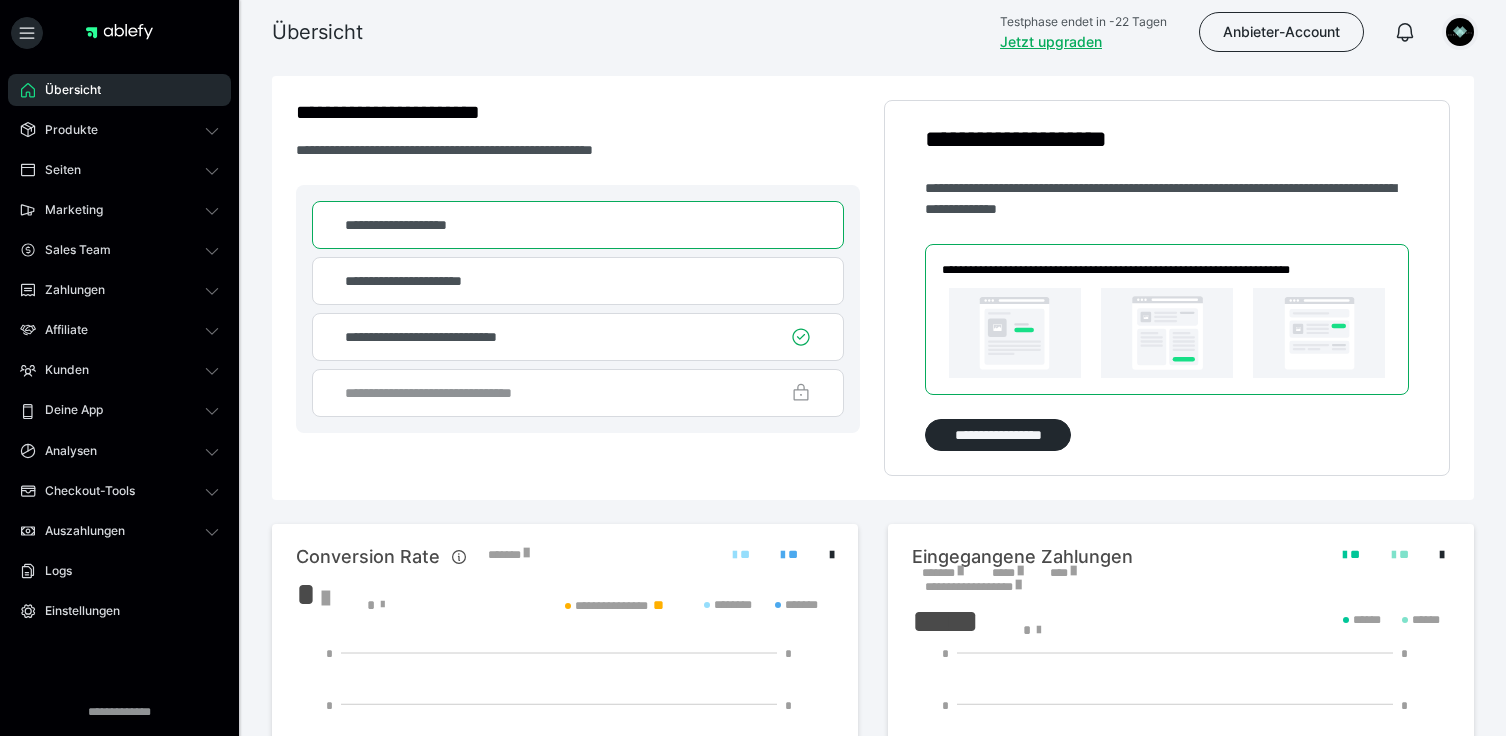 click at bounding box center (1460, 32) 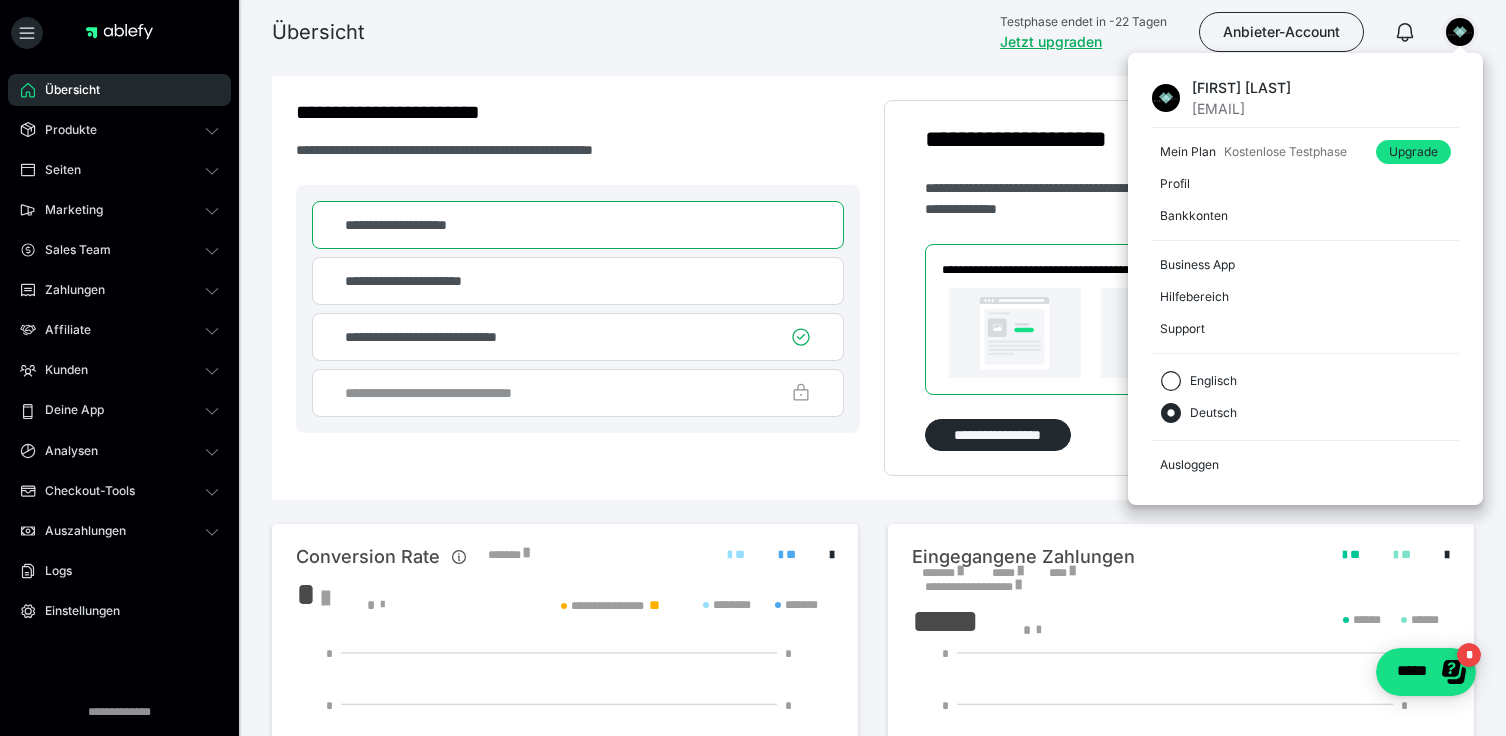 scroll, scrollTop: 0, scrollLeft: 0, axis: both 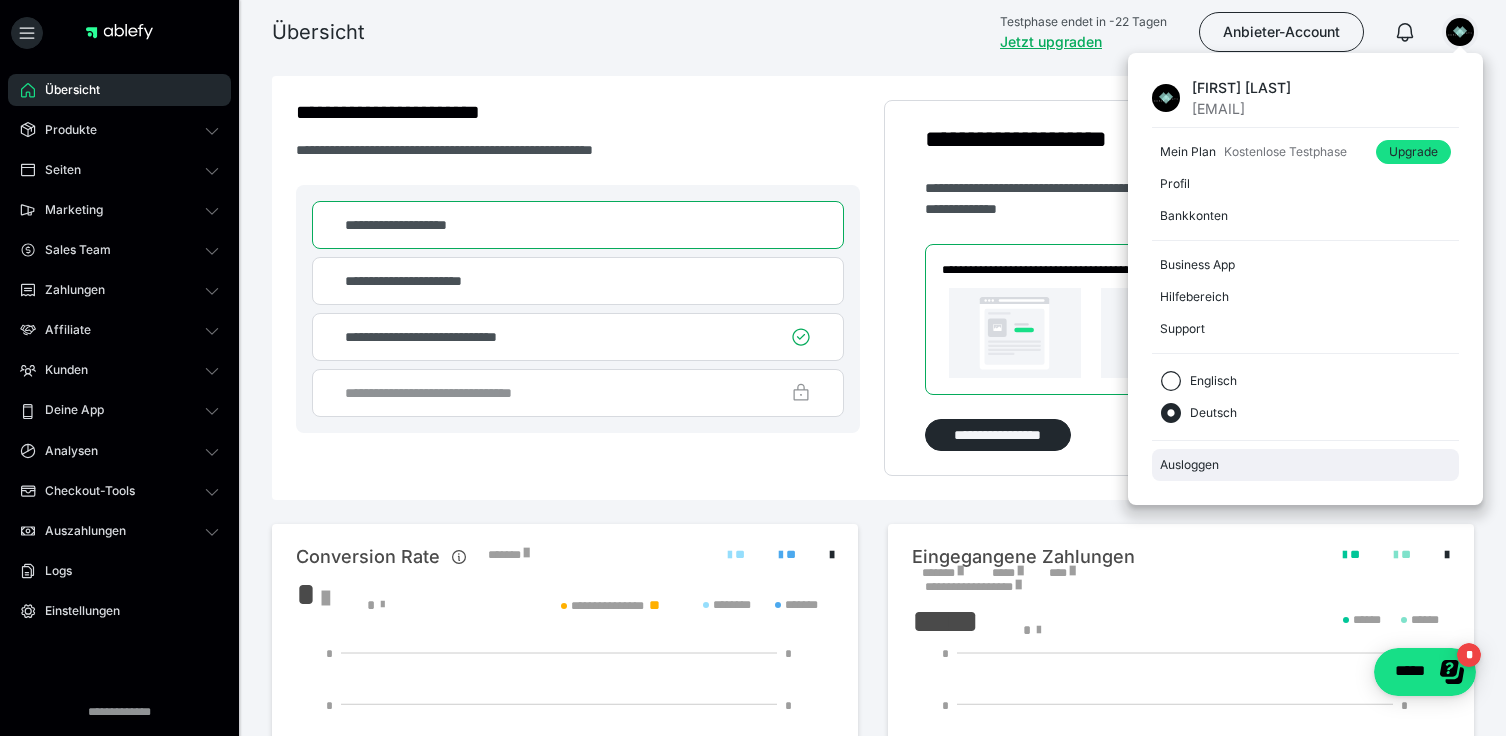 click on "Ausloggen" at bounding box center [1305, 465] 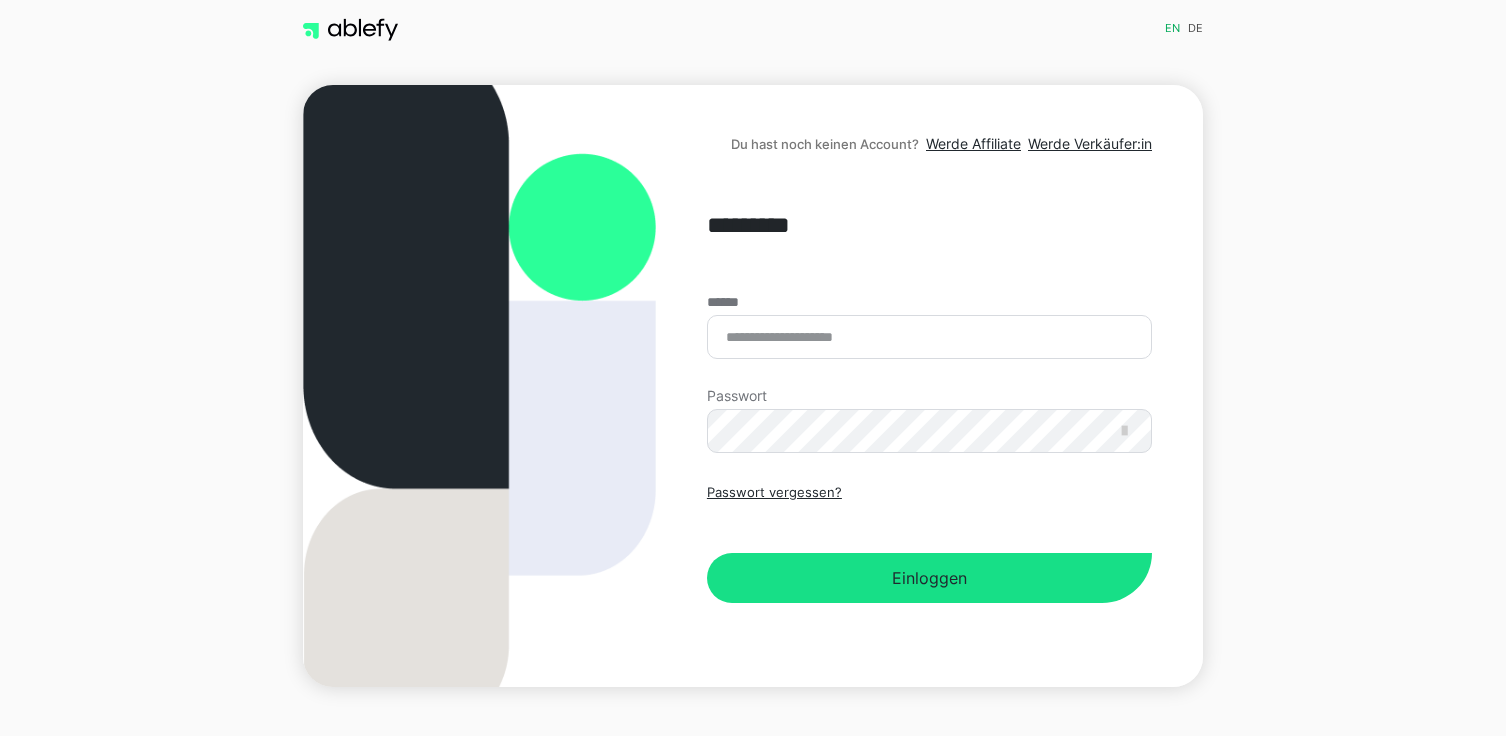 scroll, scrollTop: 0, scrollLeft: 0, axis: both 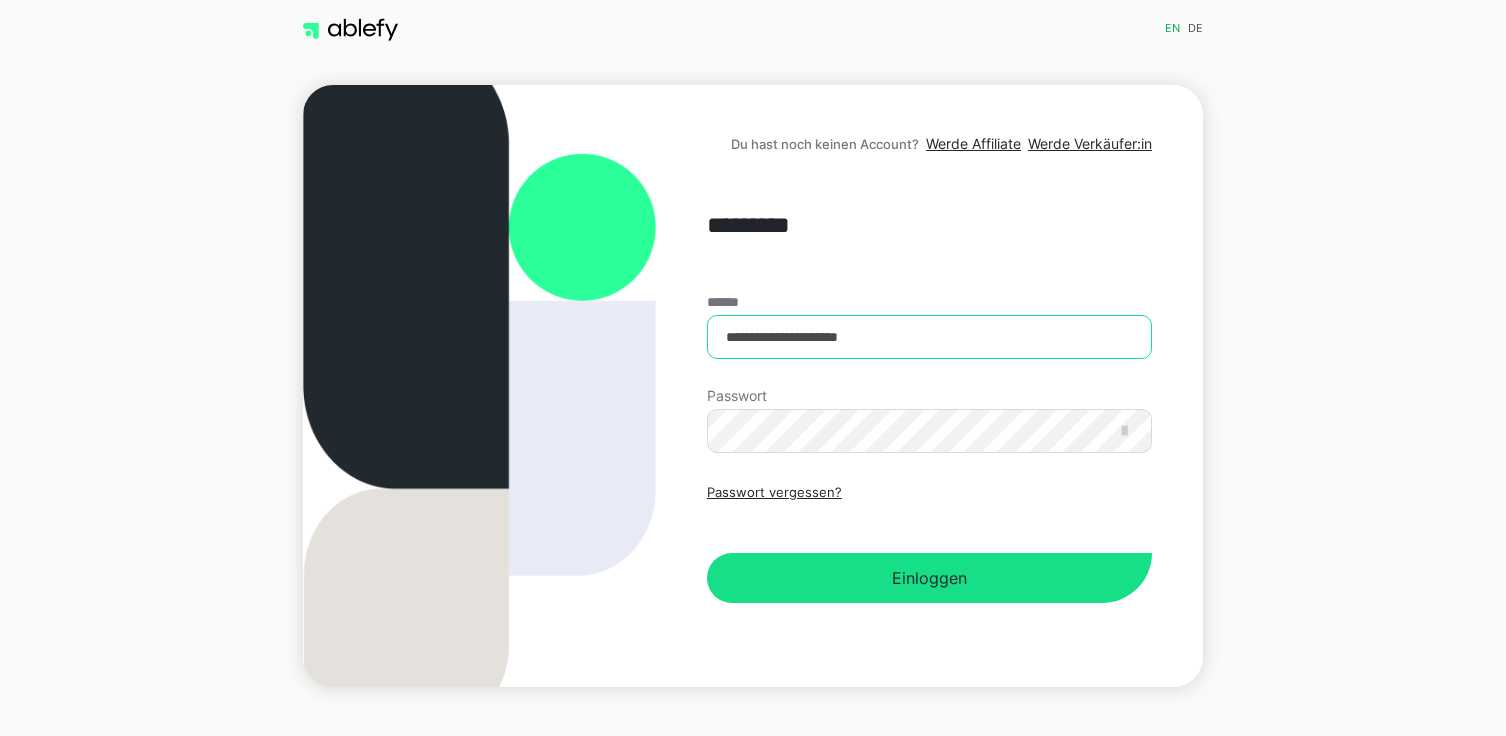 click on "**********" at bounding box center [929, 337] 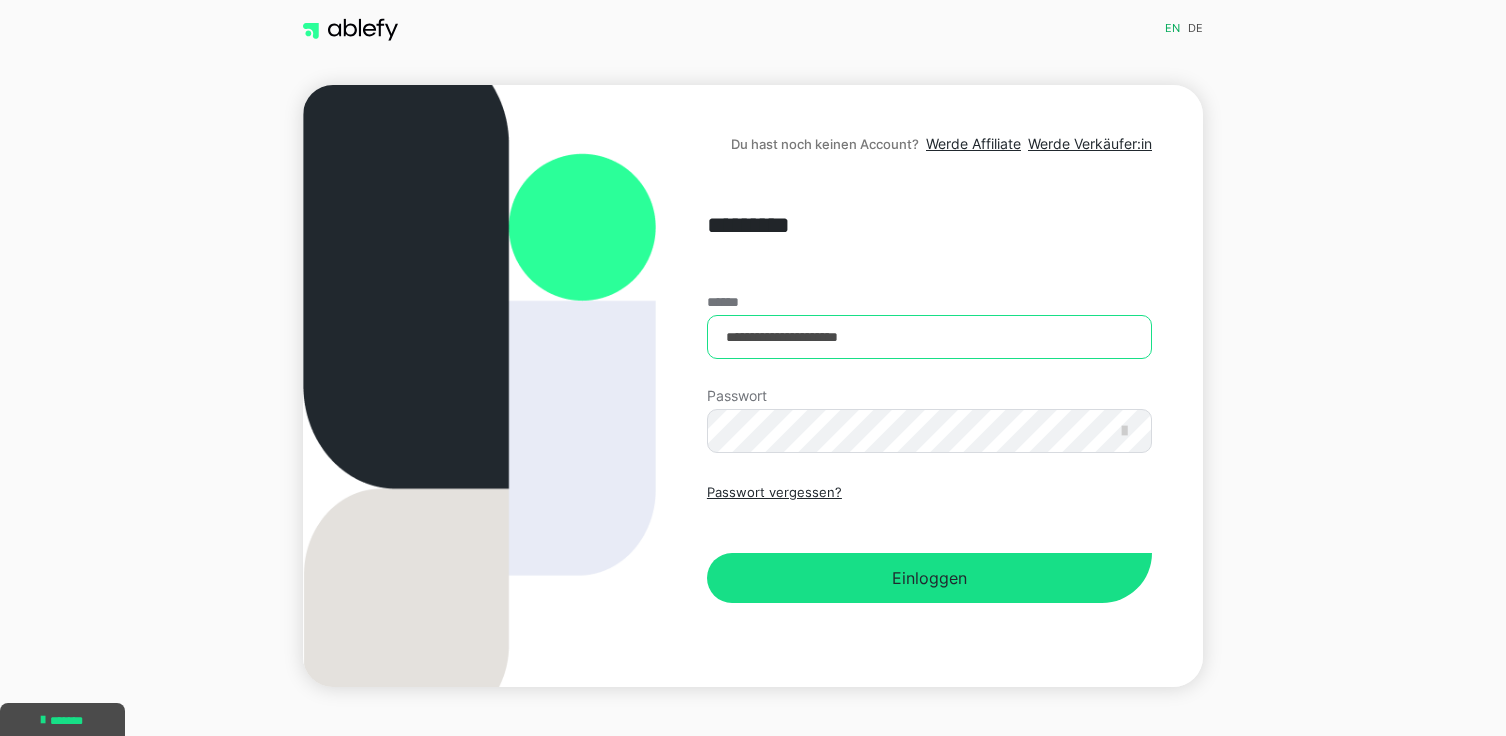 scroll, scrollTop: 0, scrollLeft: 0, axis: both 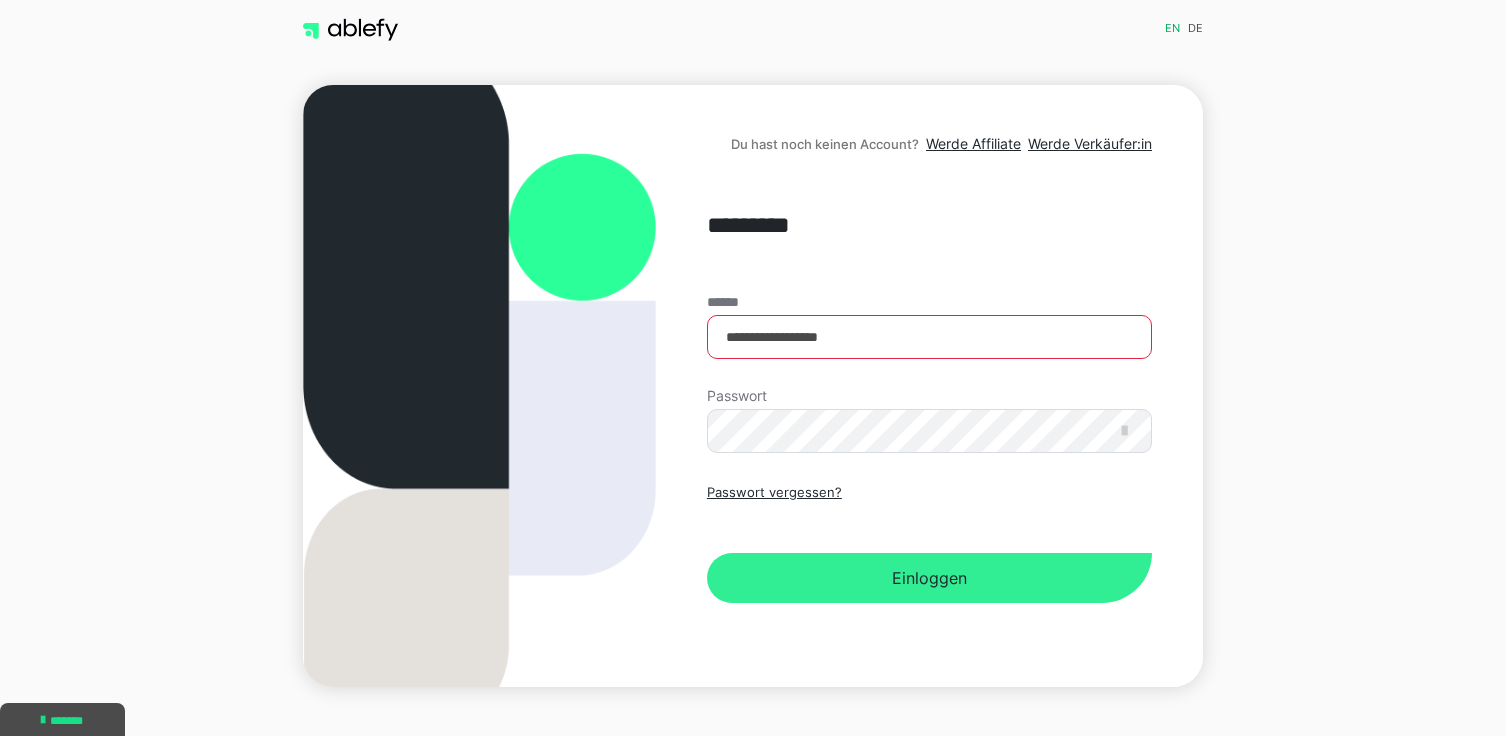 click on "Einloggen" at bounding box center [929, 578] 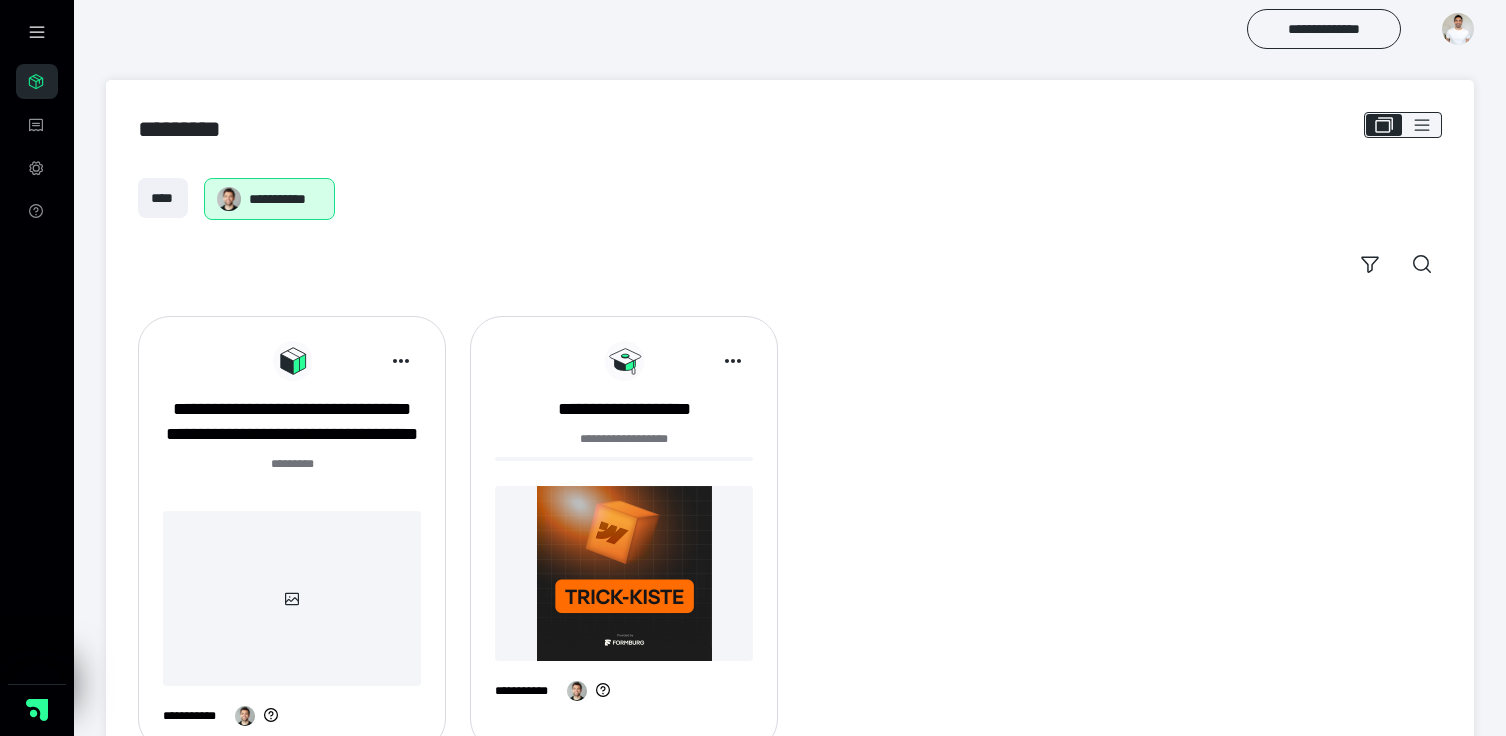 scroll, scrollTop: 0, scrollLeft: 0, axis: both 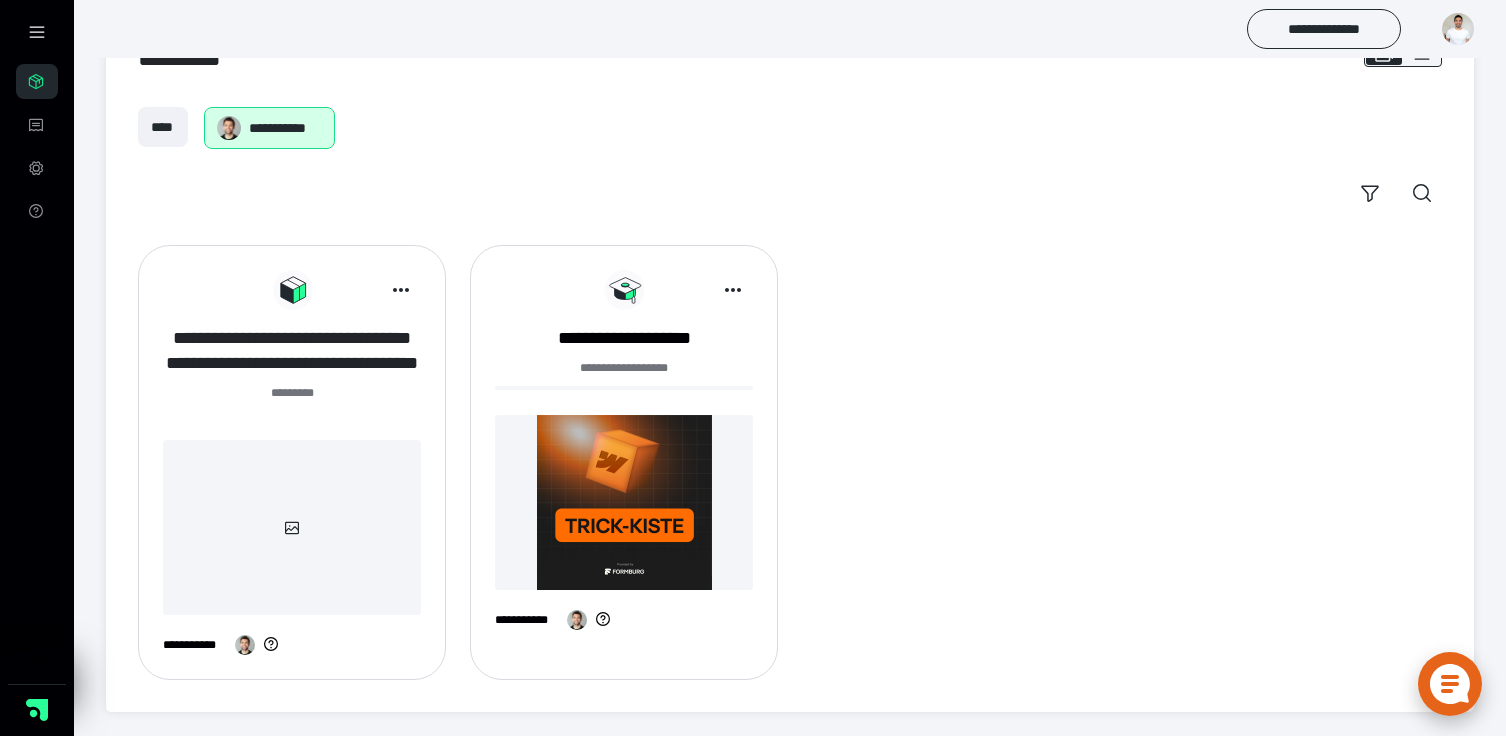 click on "**********" at bounding box center (292, 351) 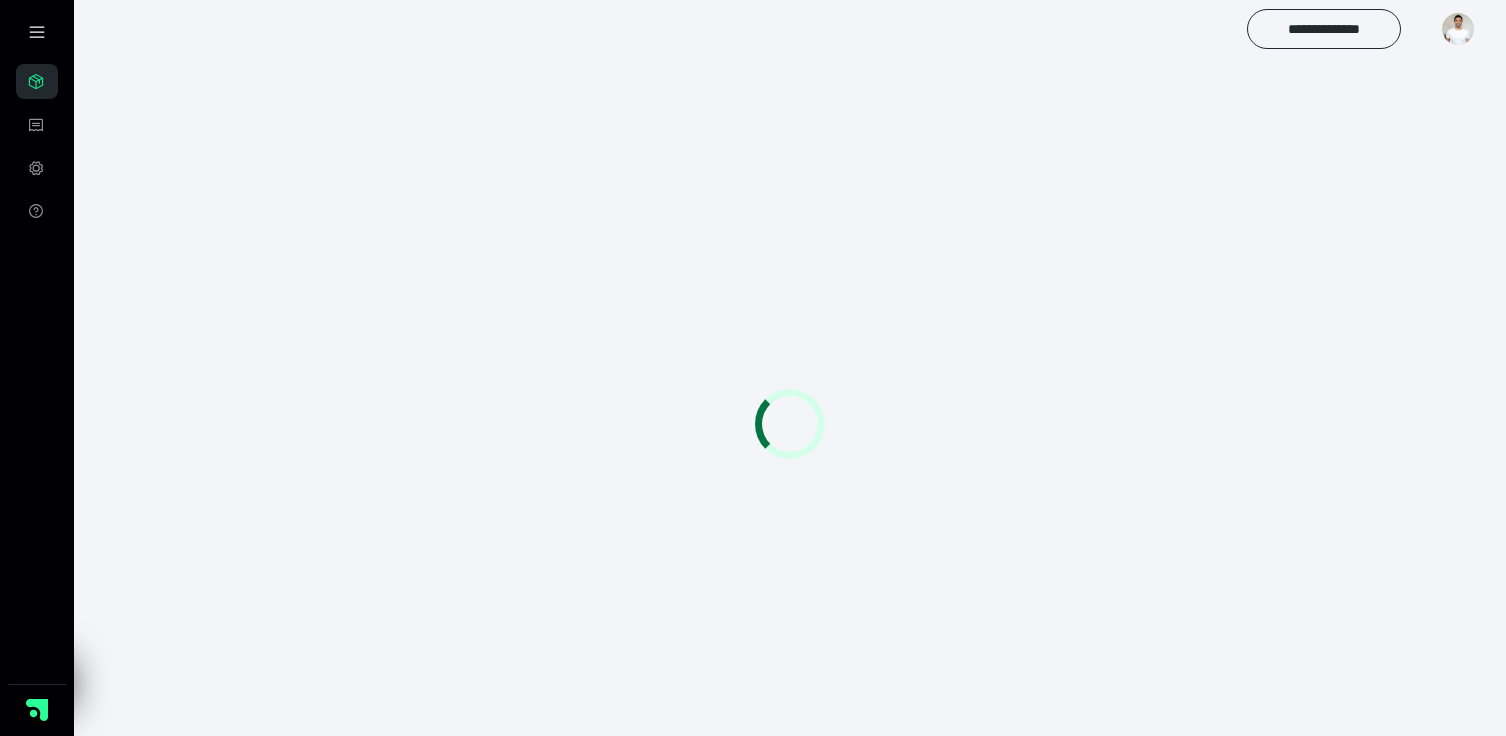 scroll, scrollTop: 0, scrollLeft: 0, axis: both 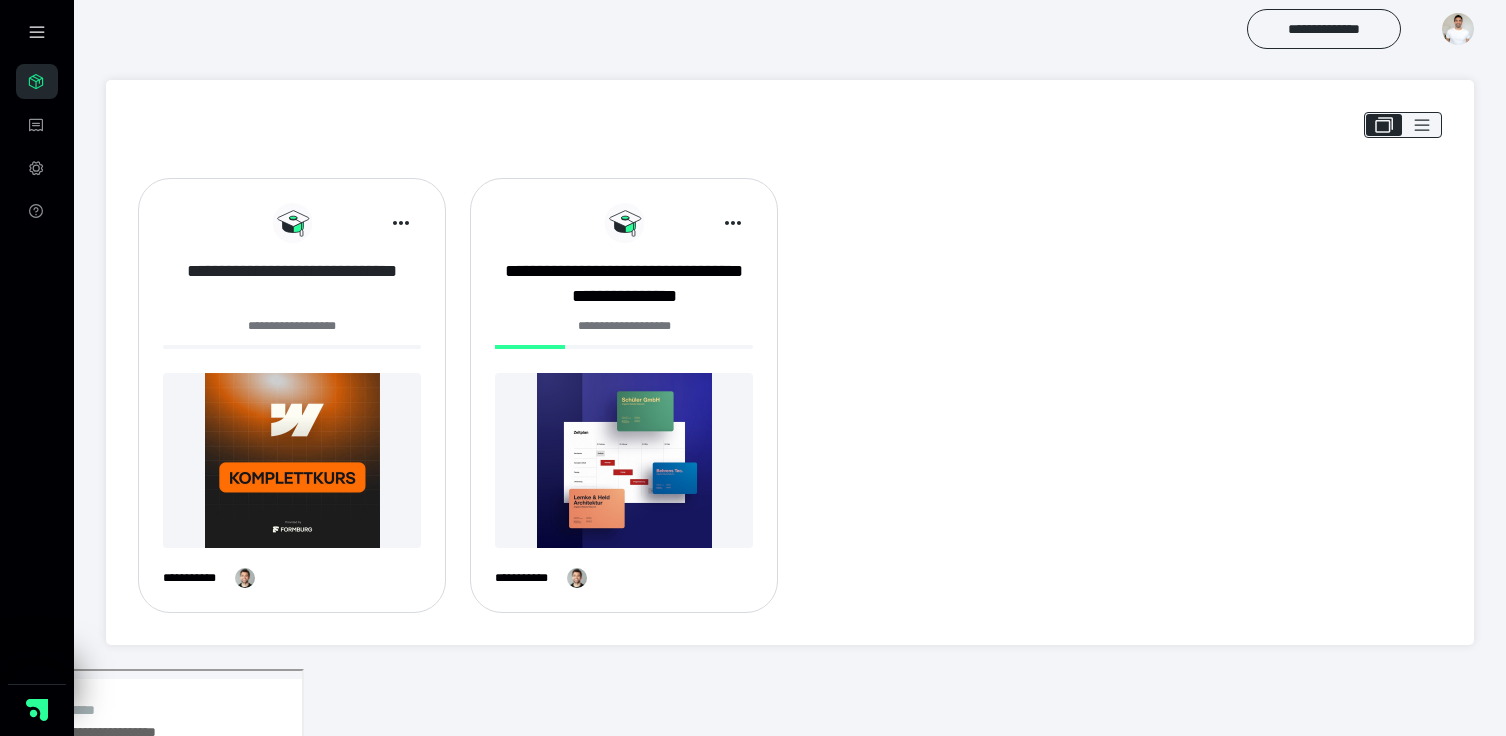 click on "**********" at bounding box center [292, 284] 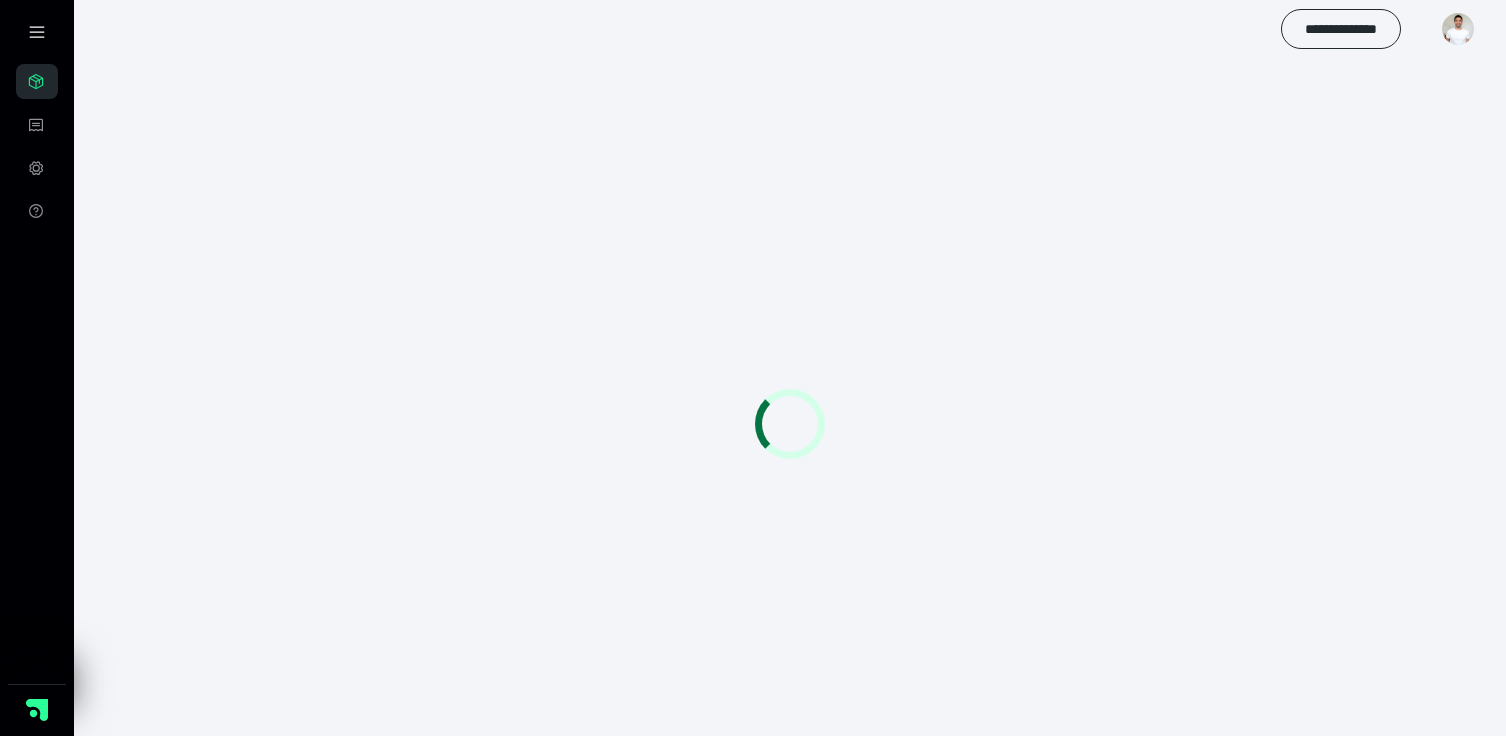 scroll, scrollTop: 0, scrollLeft: 0, axis: both 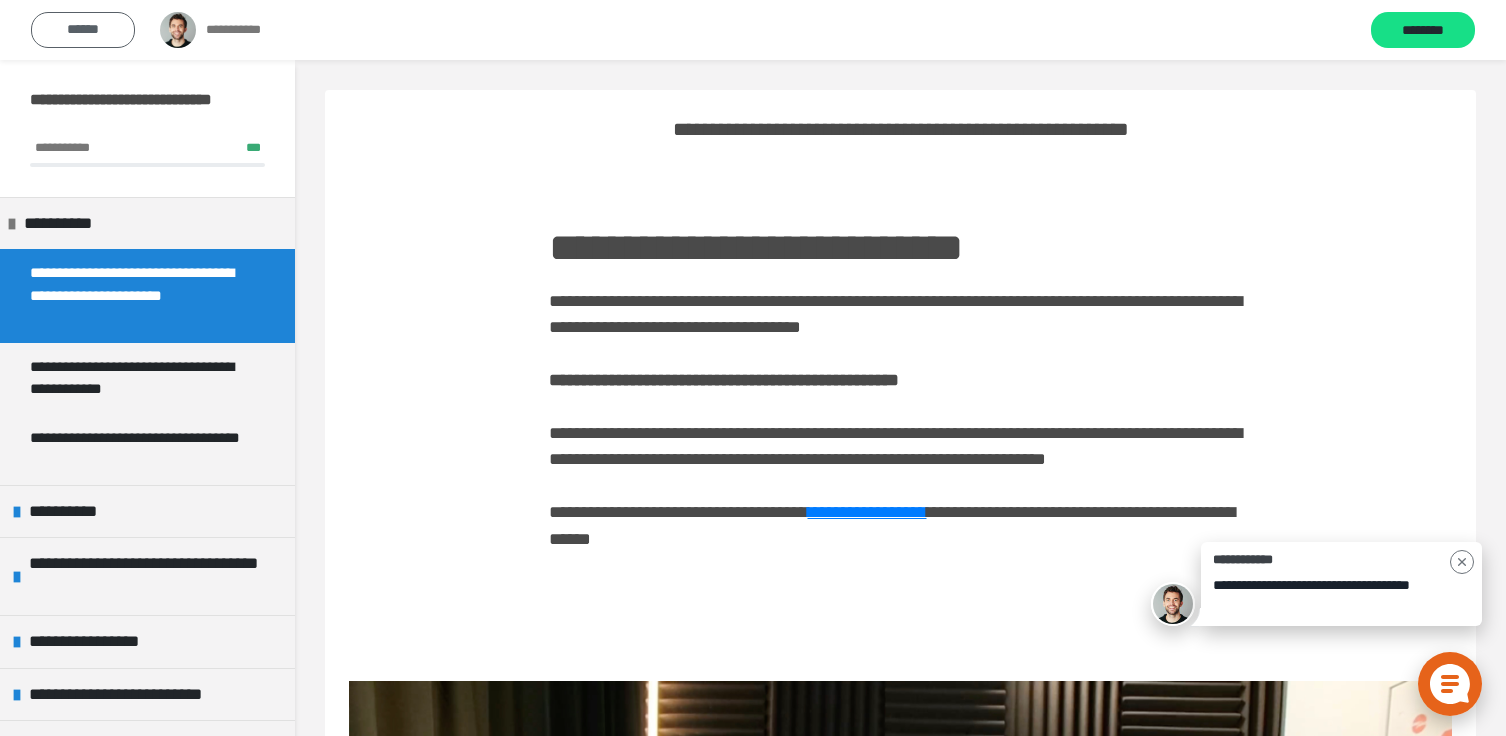click on "******" at bounding box center (83, 30) 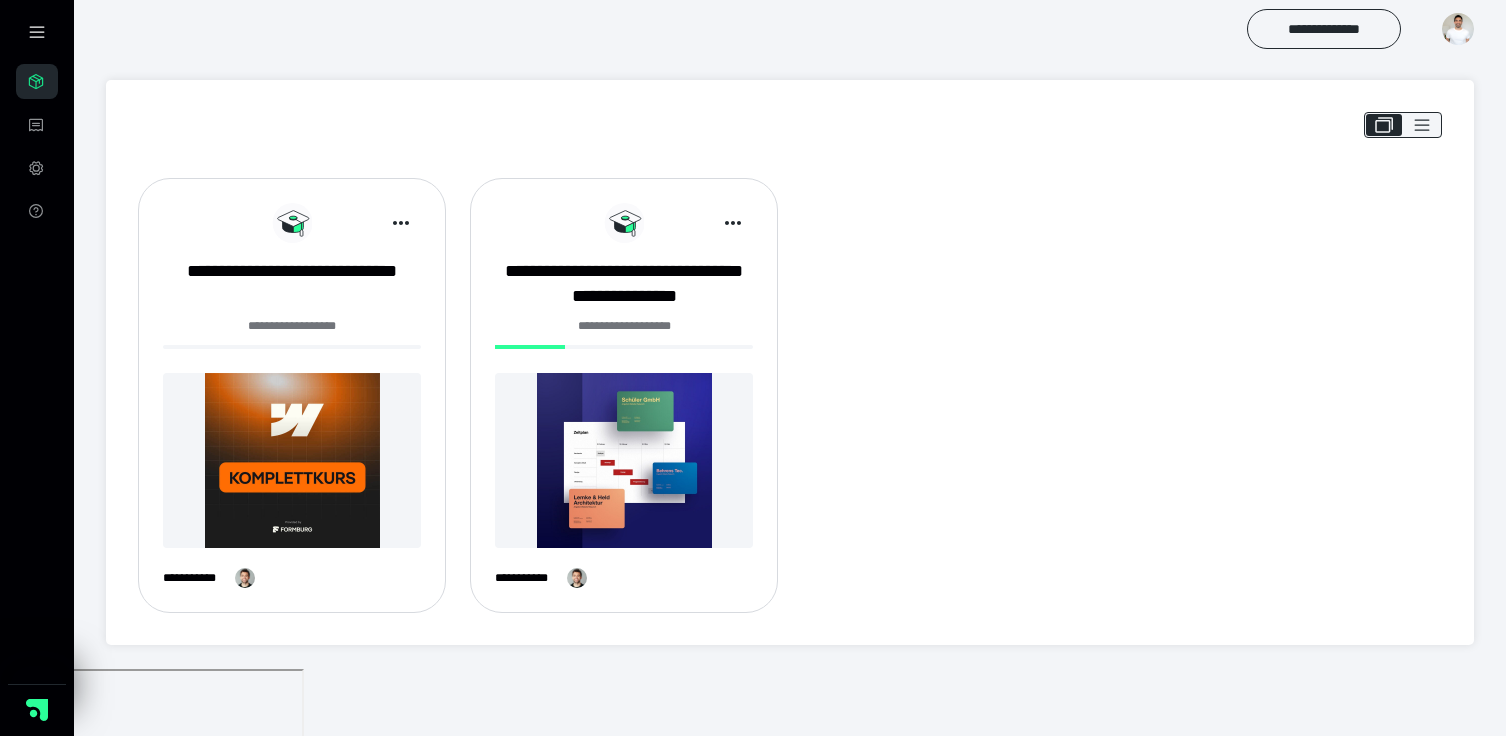 scroll, scrollTop: 0, scrollLeft: 0, axis: both 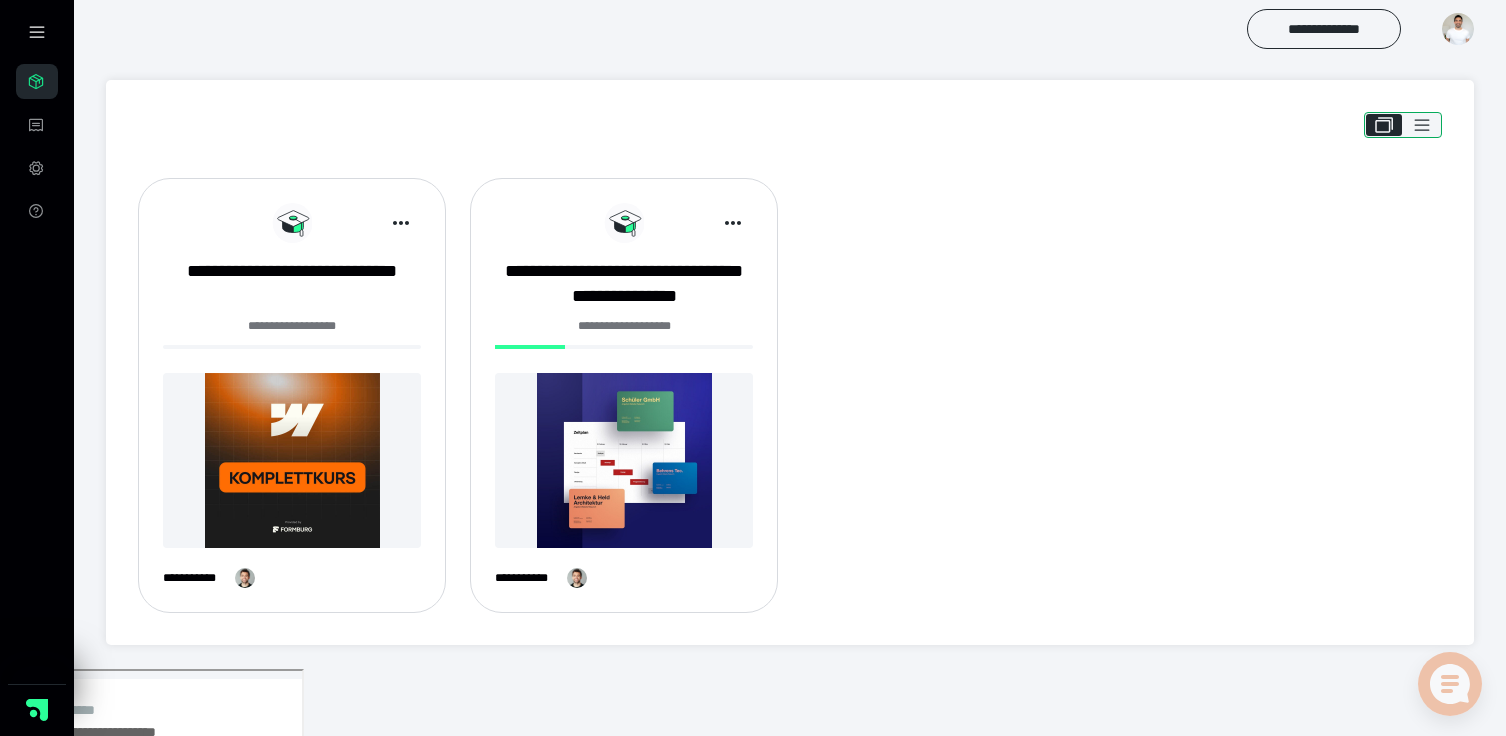 click 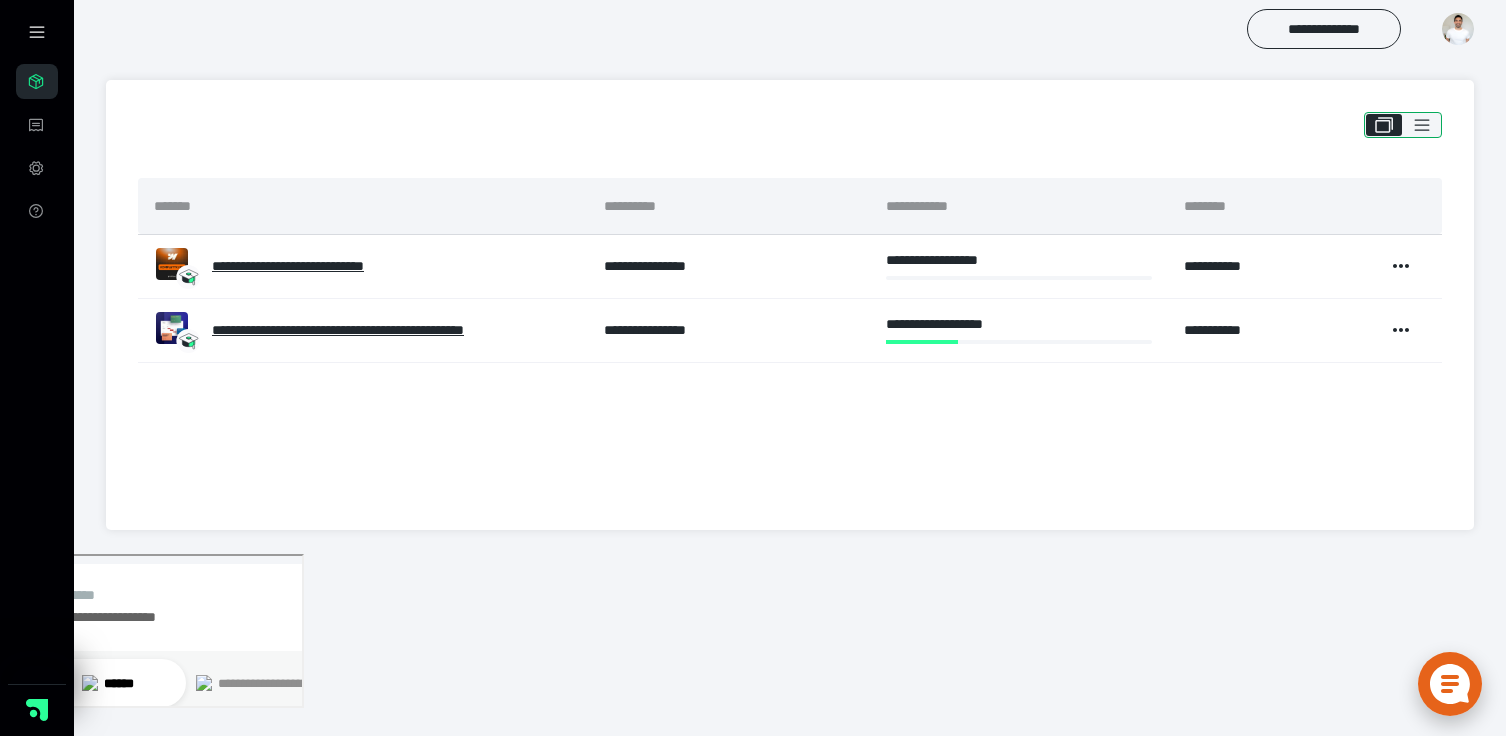 click 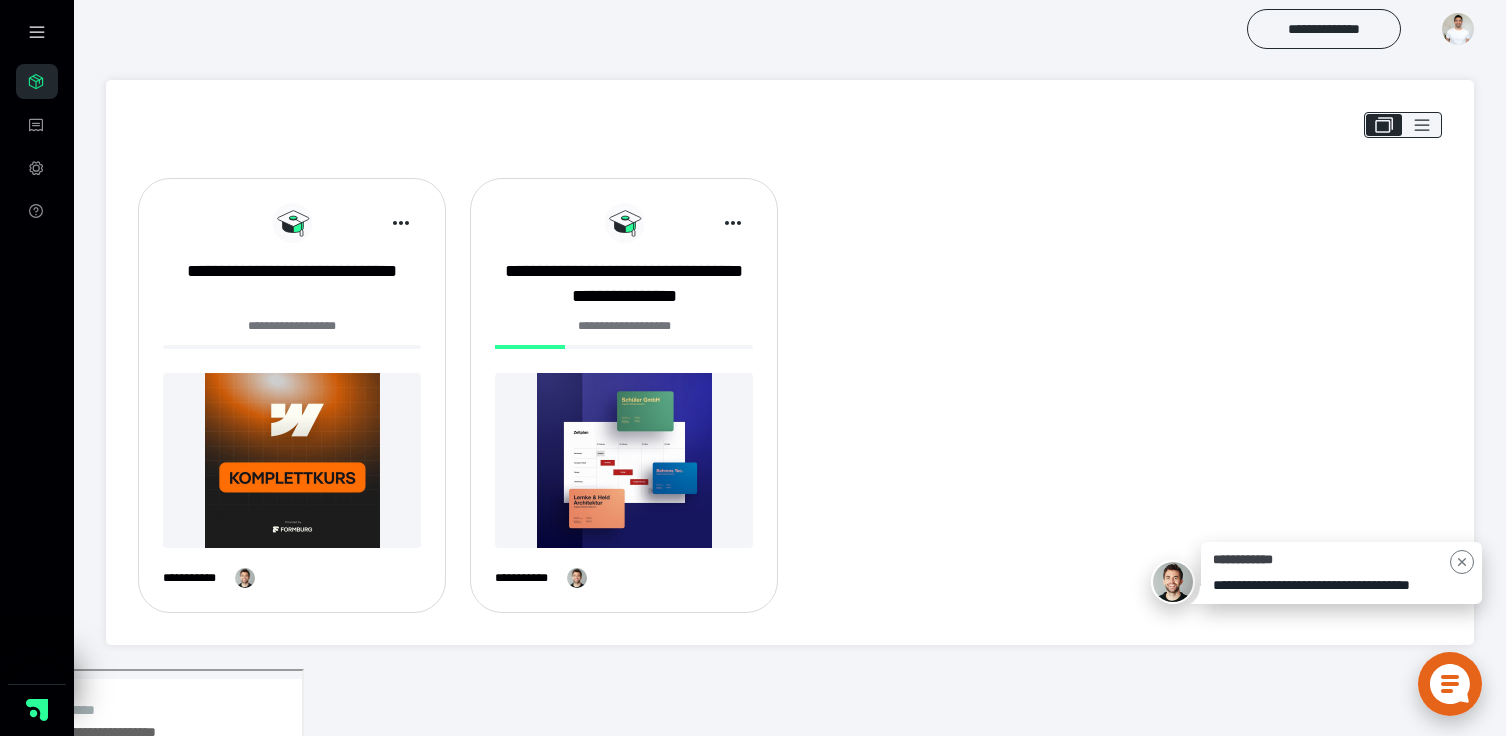 scroll, scrollTop: 0, scrollLeft: 0, axis: both 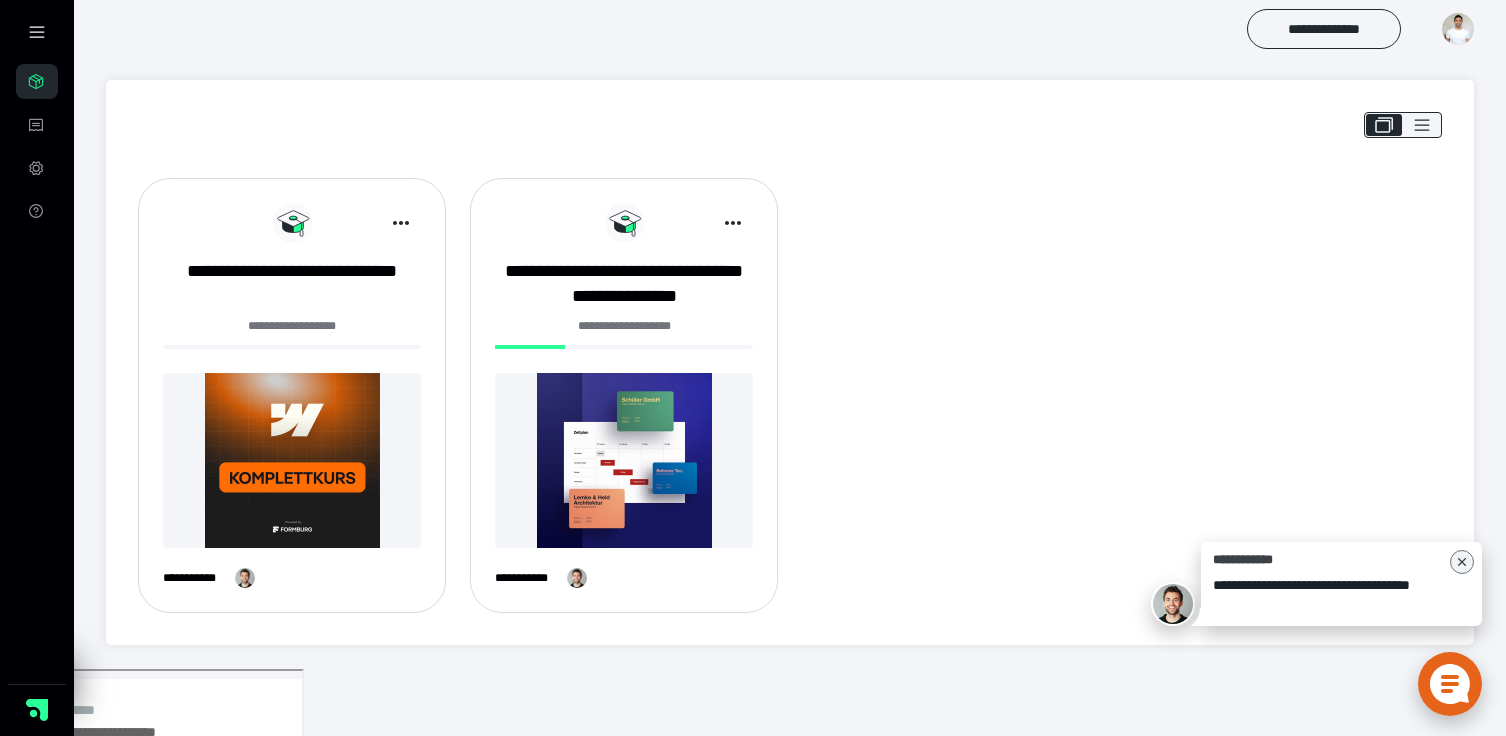 click 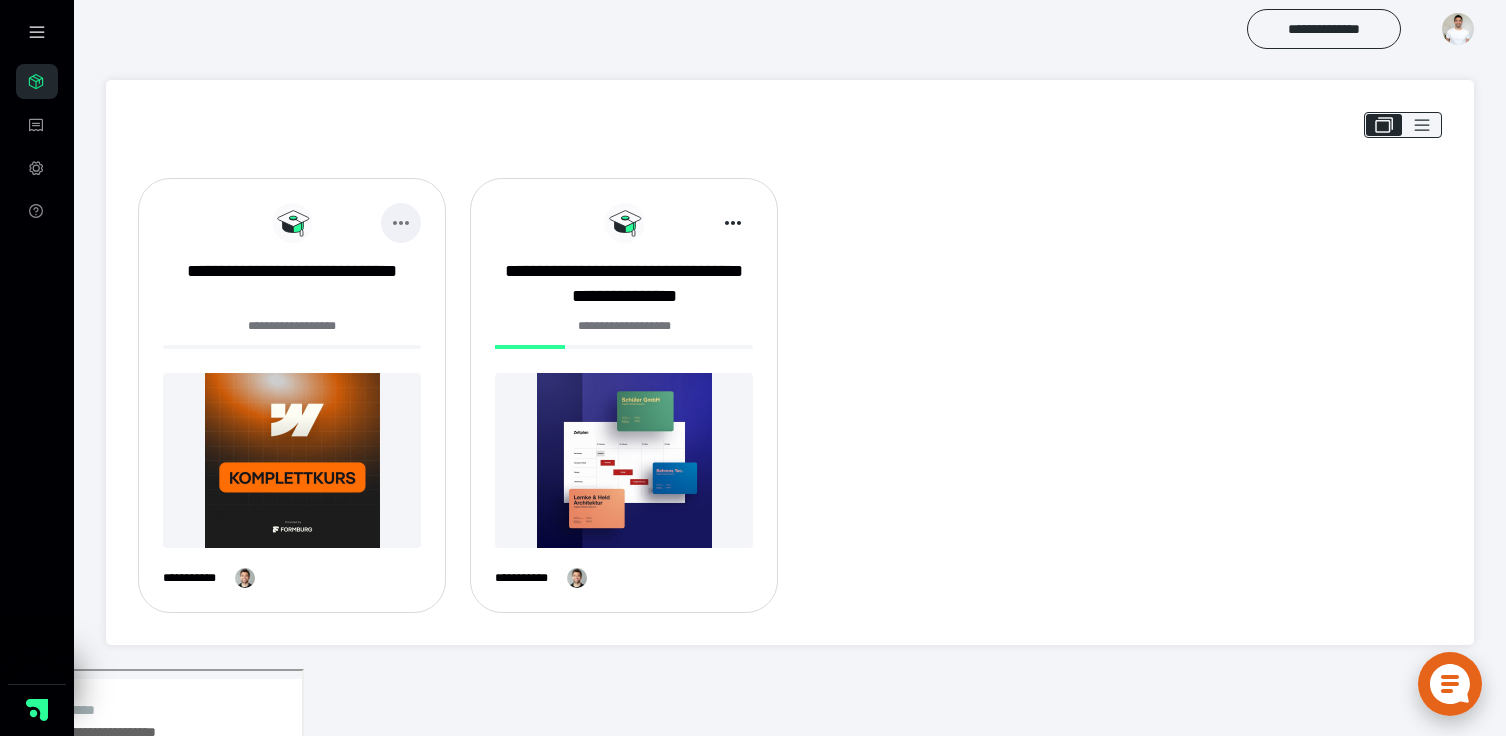 click 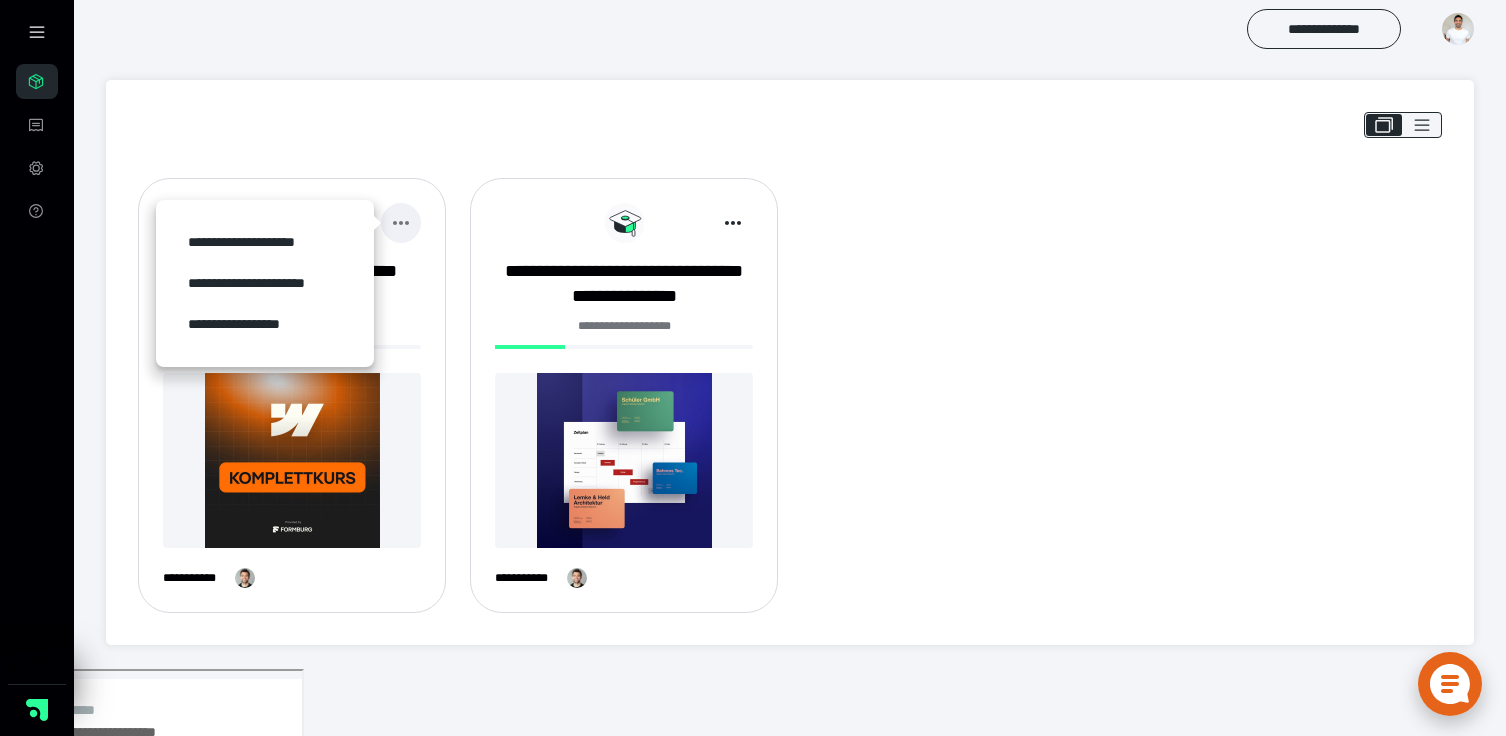 click 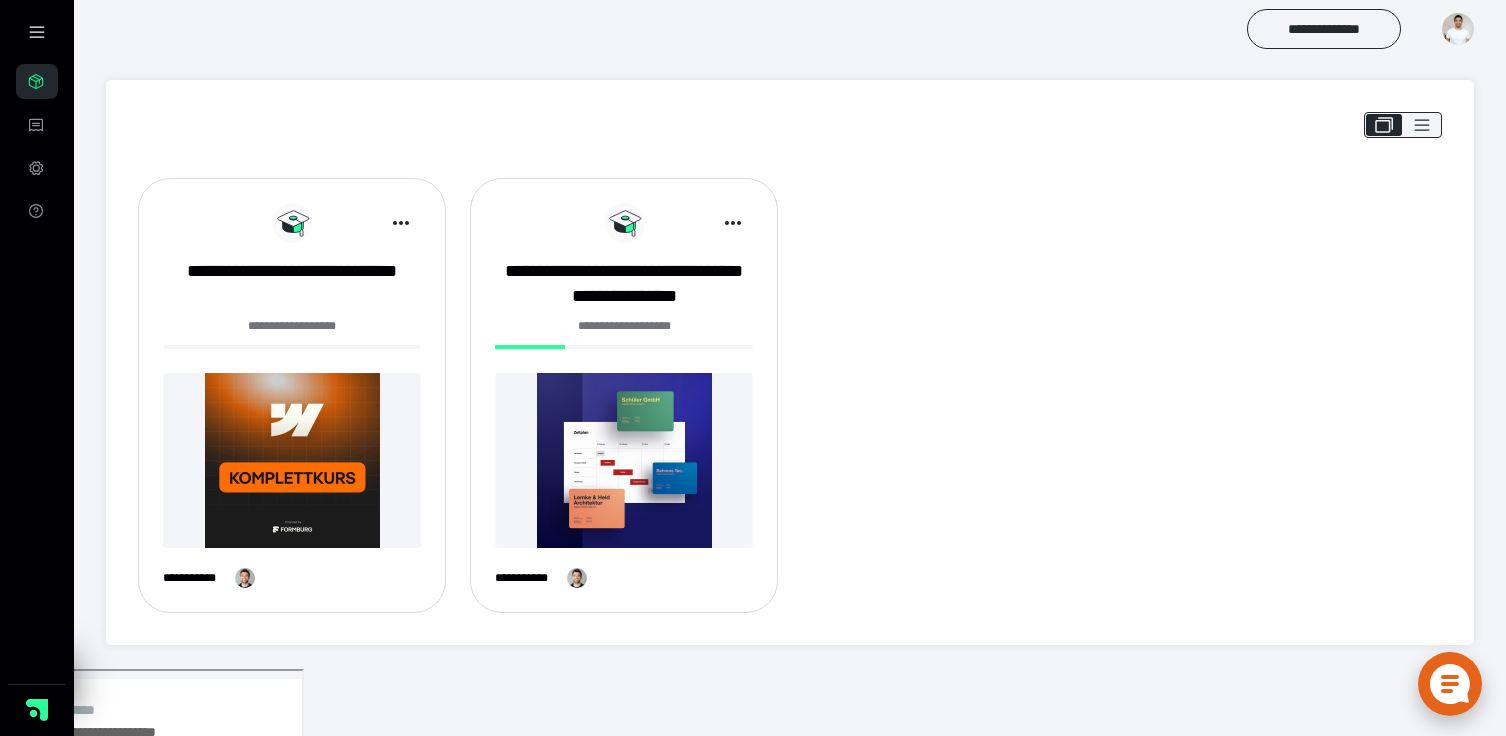click 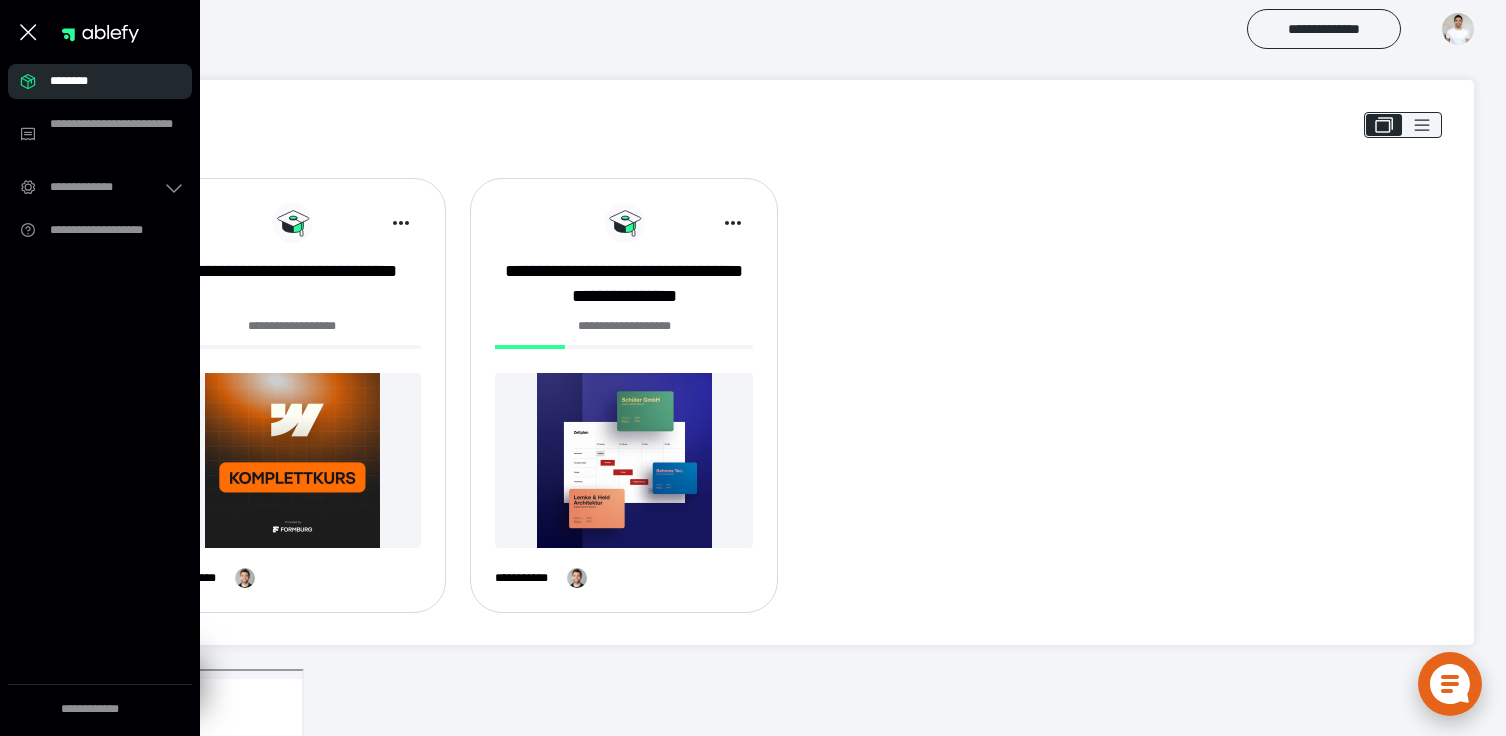 click 